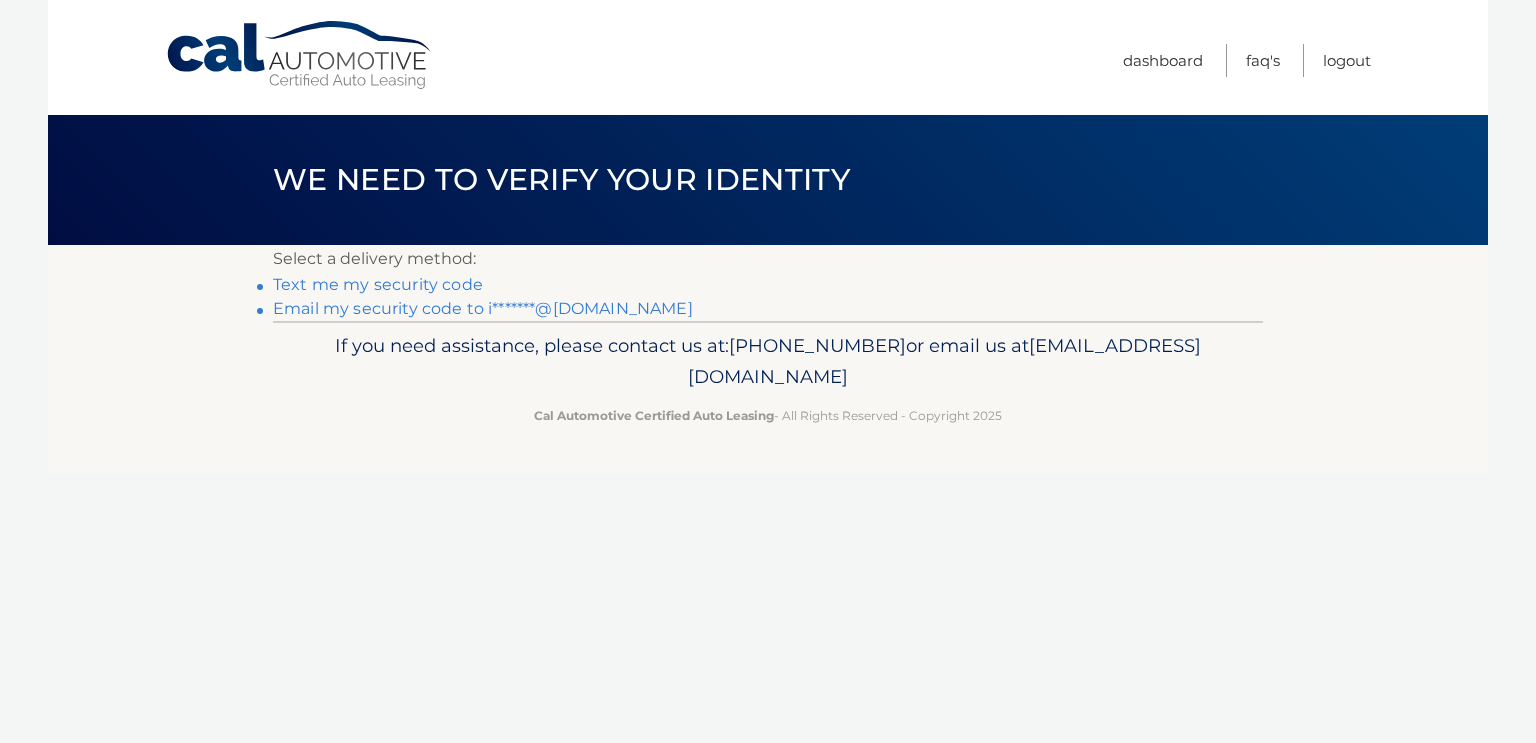 scroll, scrollTop: 0, scrollLeft: 0, axis: both 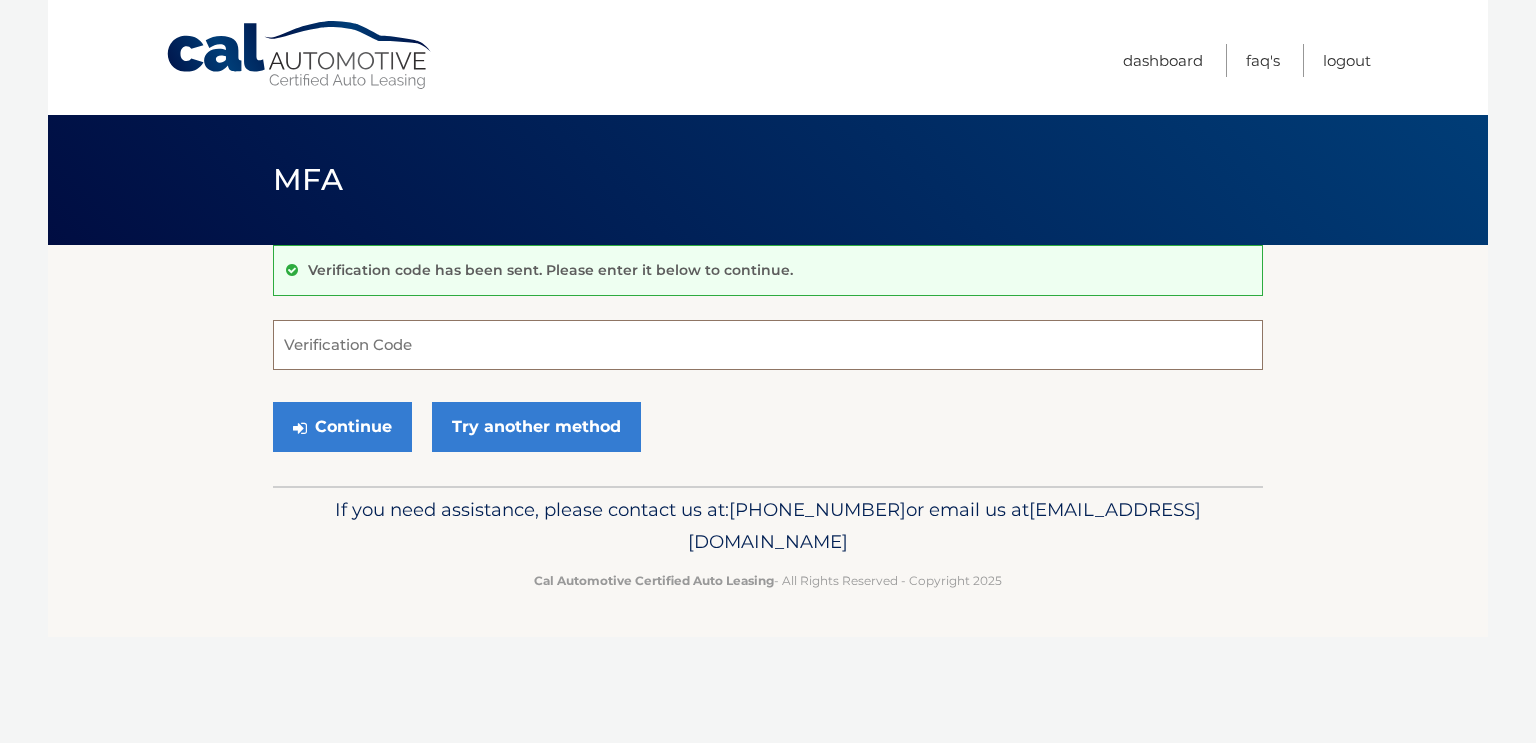 click on "Verification Code" at bounding box center (768, 345) 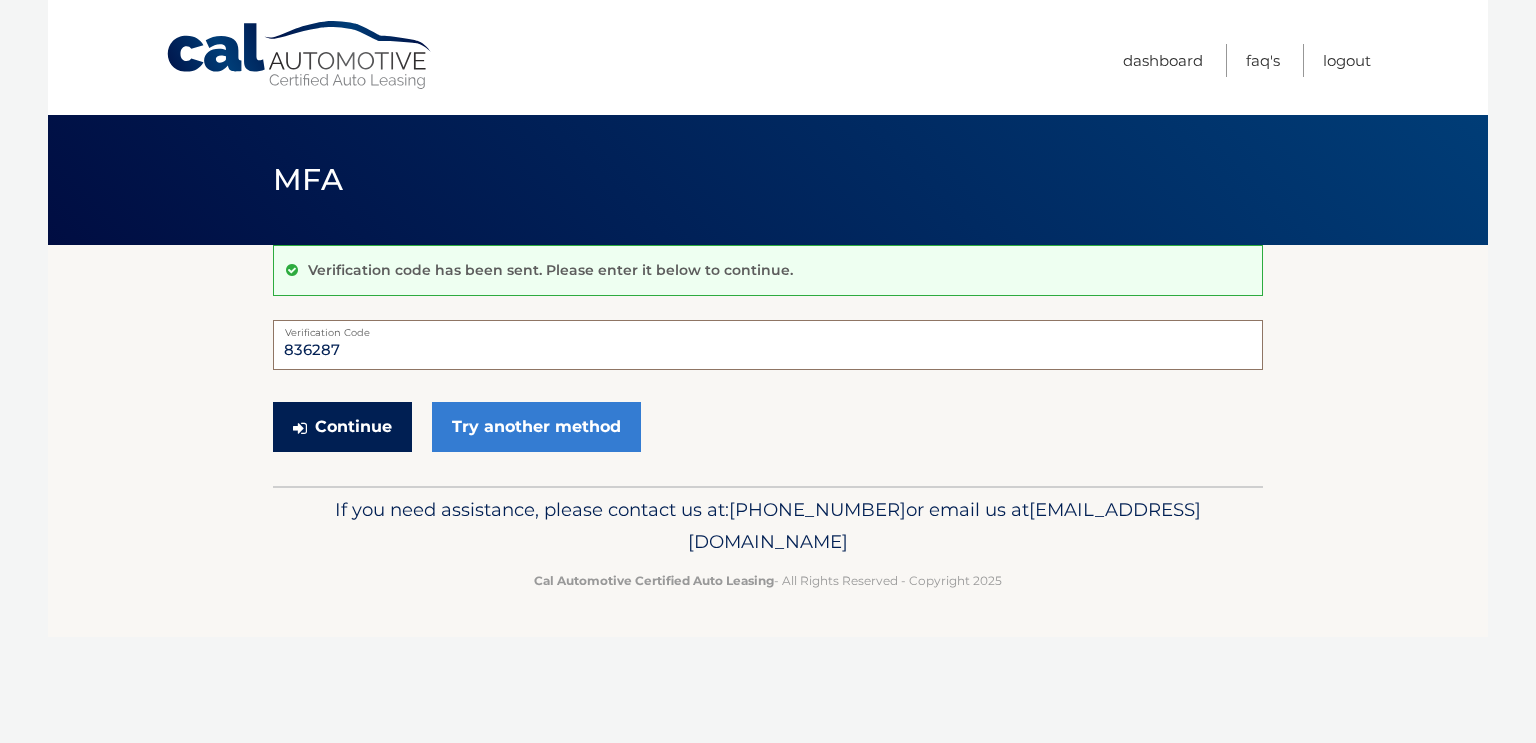 type on "836287" 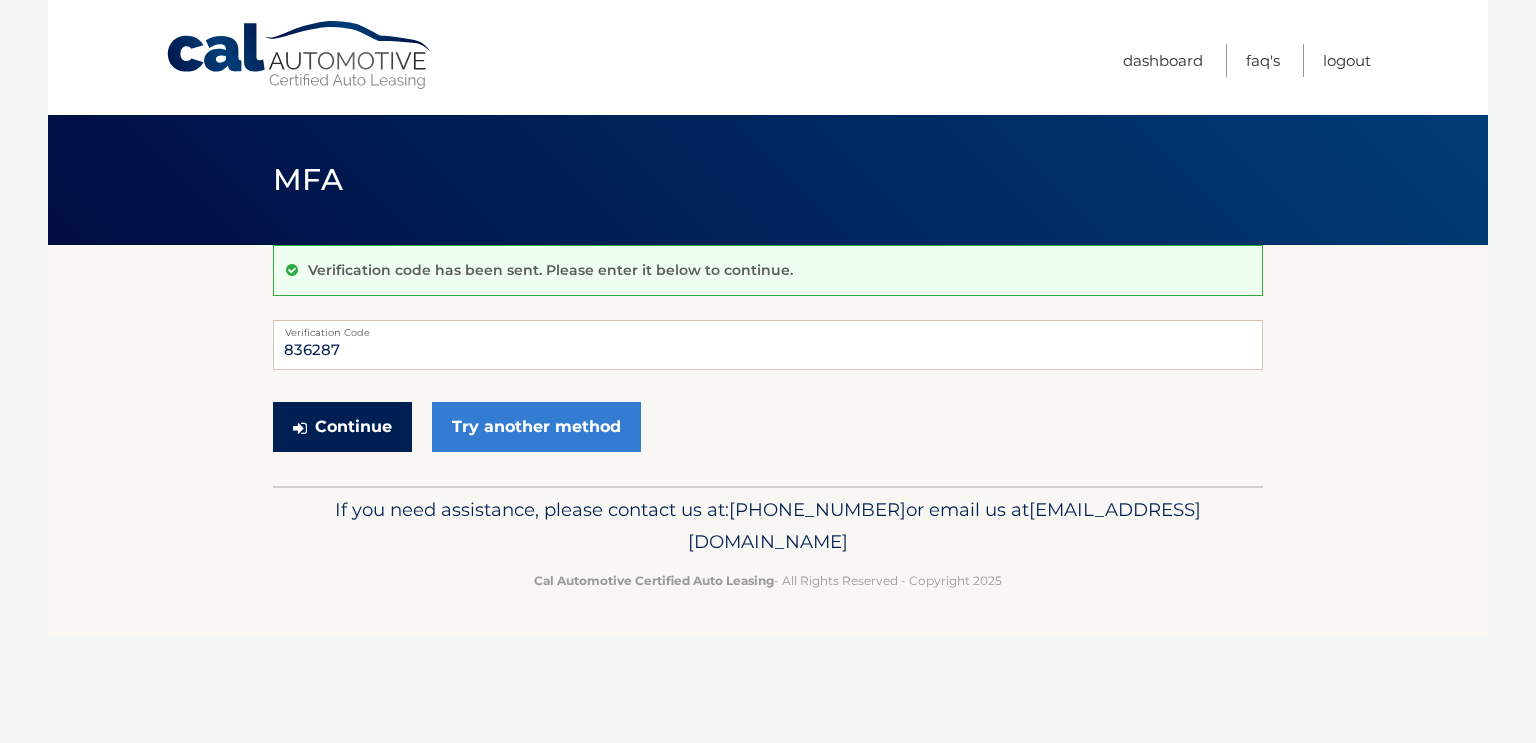 click on "Continue" at bounding box center [342, 427] 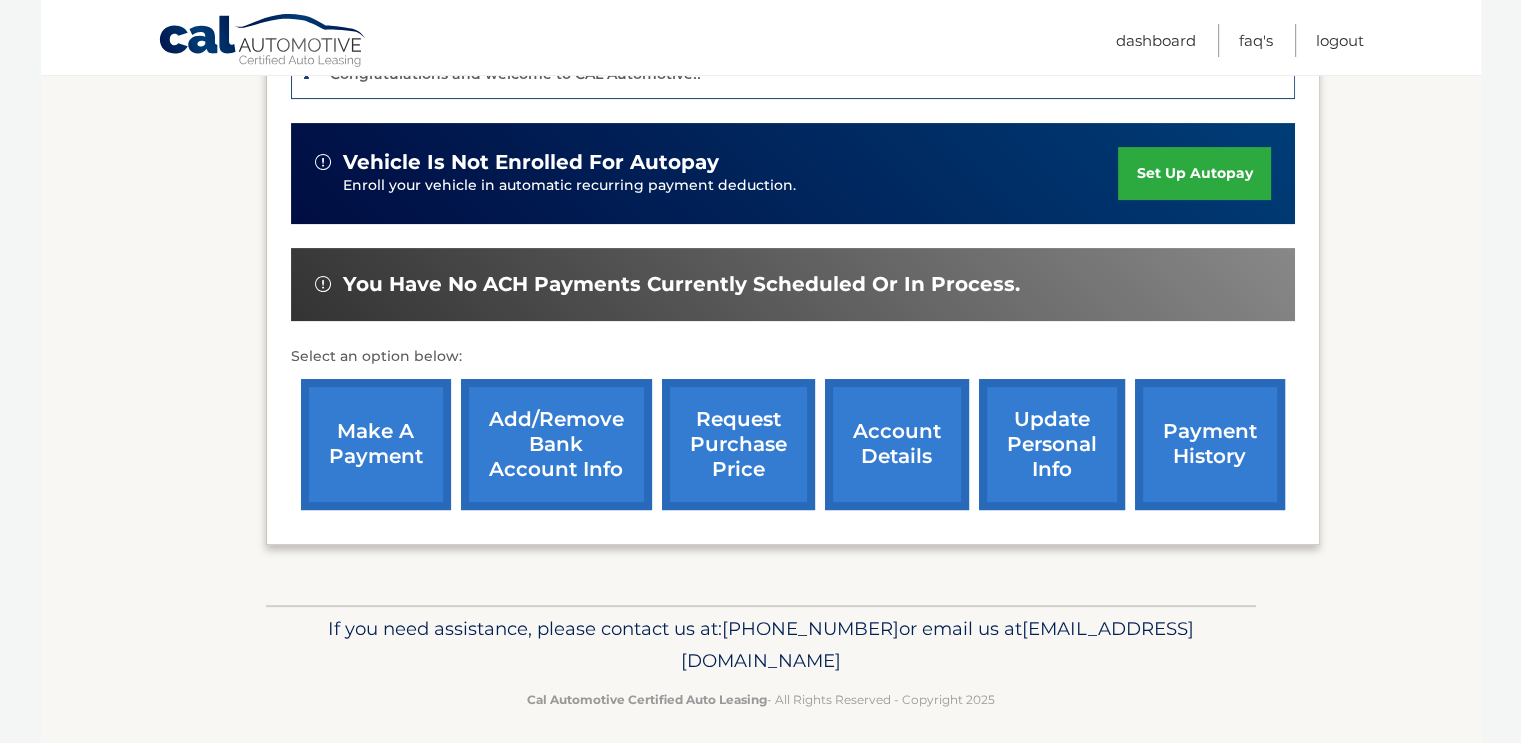 scroll, scrollTop: 546, scrollLeft: 0, axis: vertical 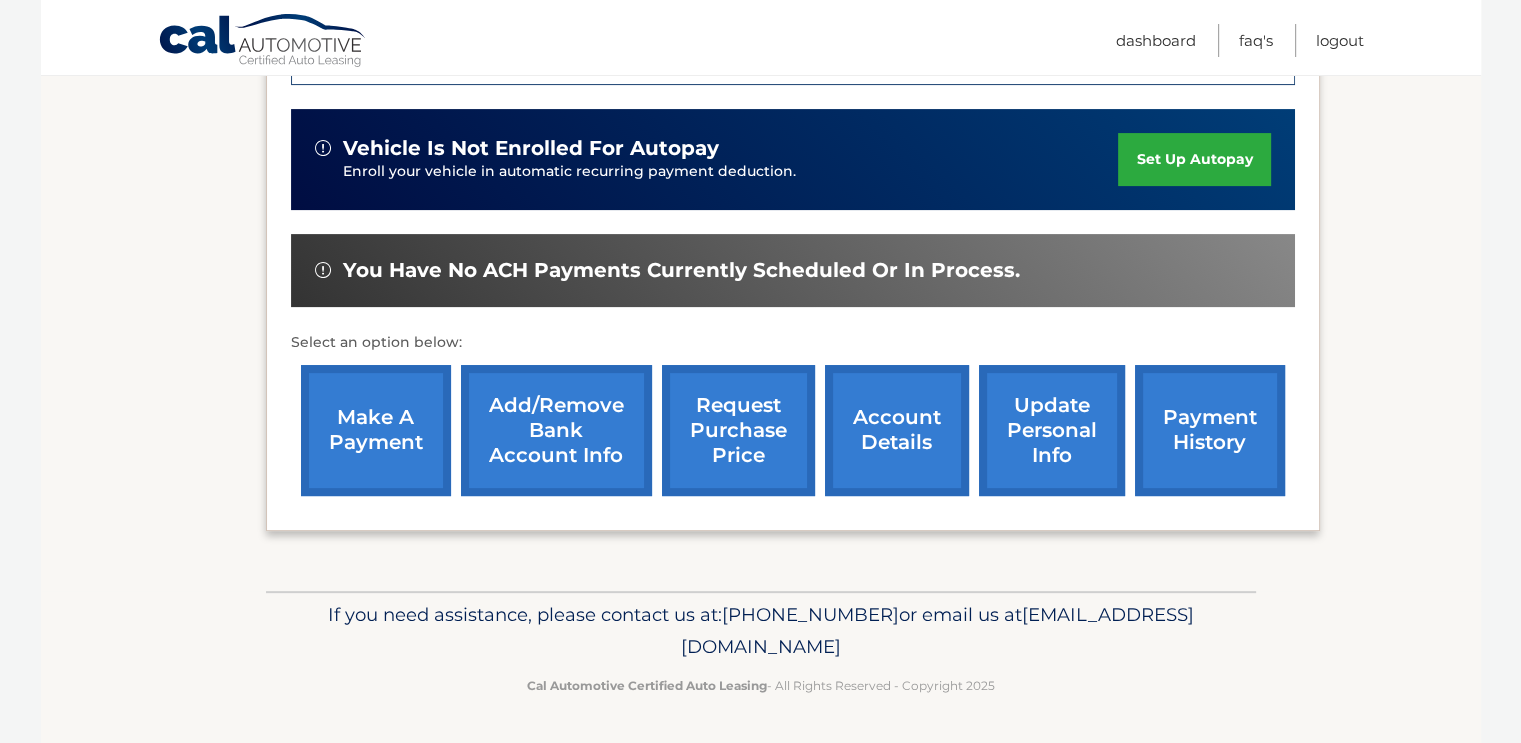 click on "account details" at bounding box center [897, 430] 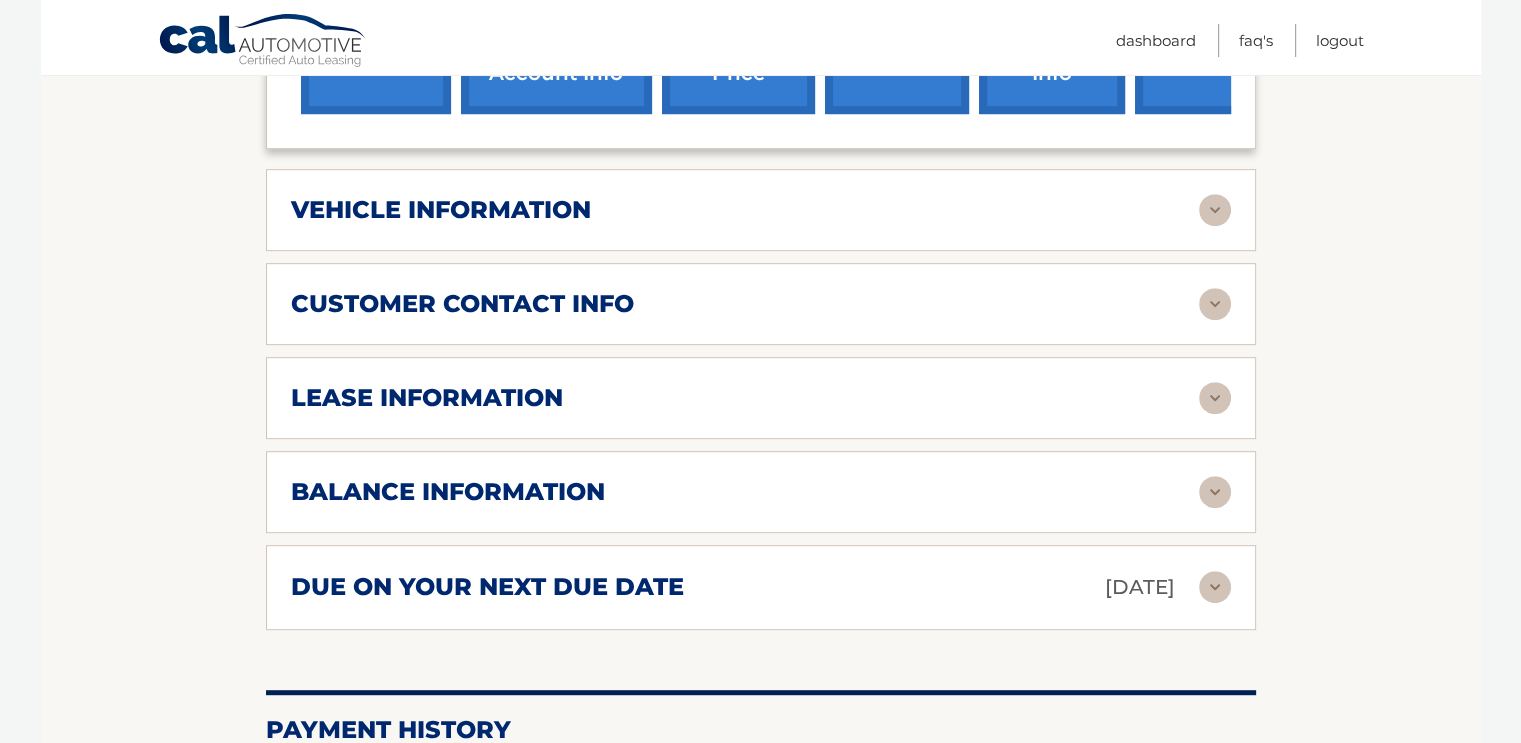 scroll, scrollTop: 1000, scrollLeft: 0, axis: vertical 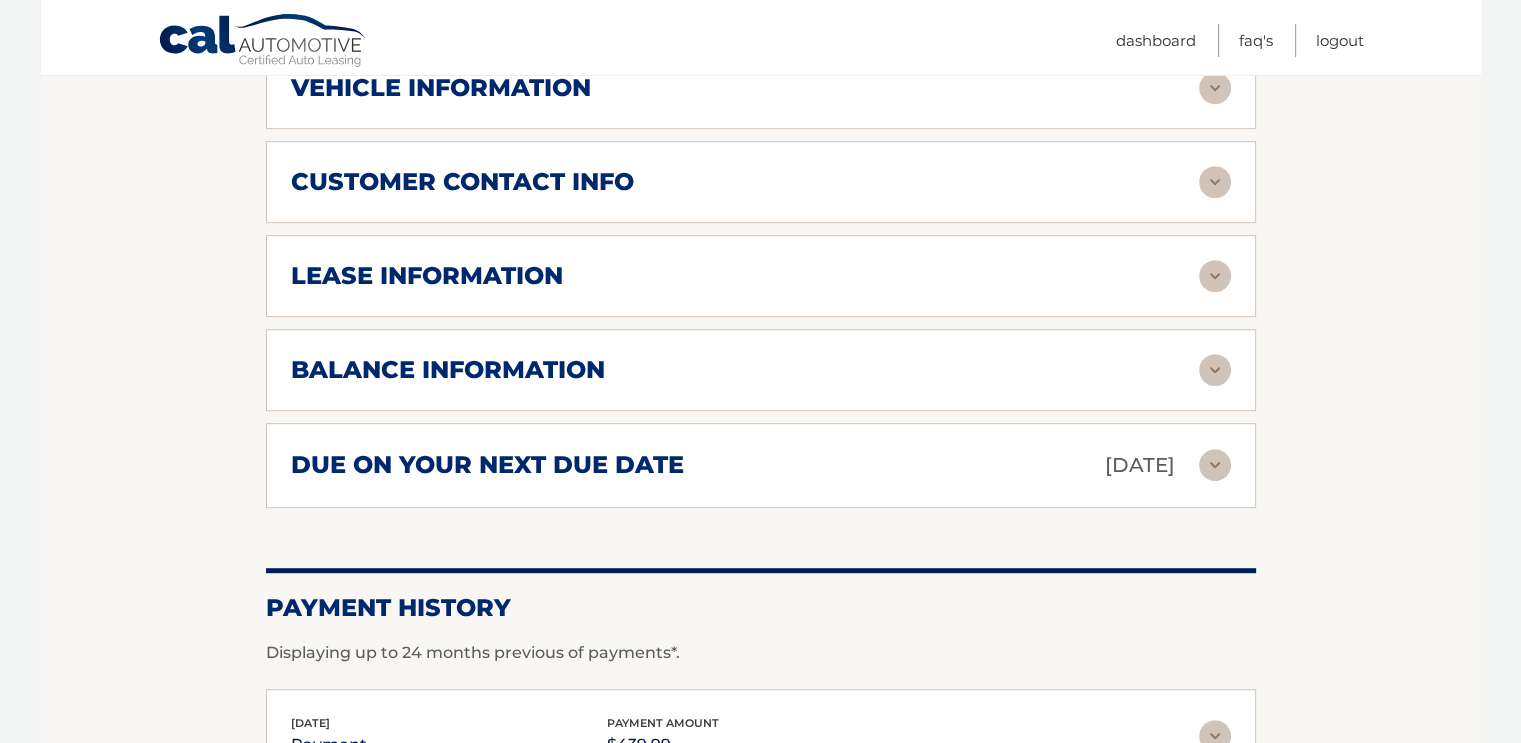 click at bounding box center (1215, 276) 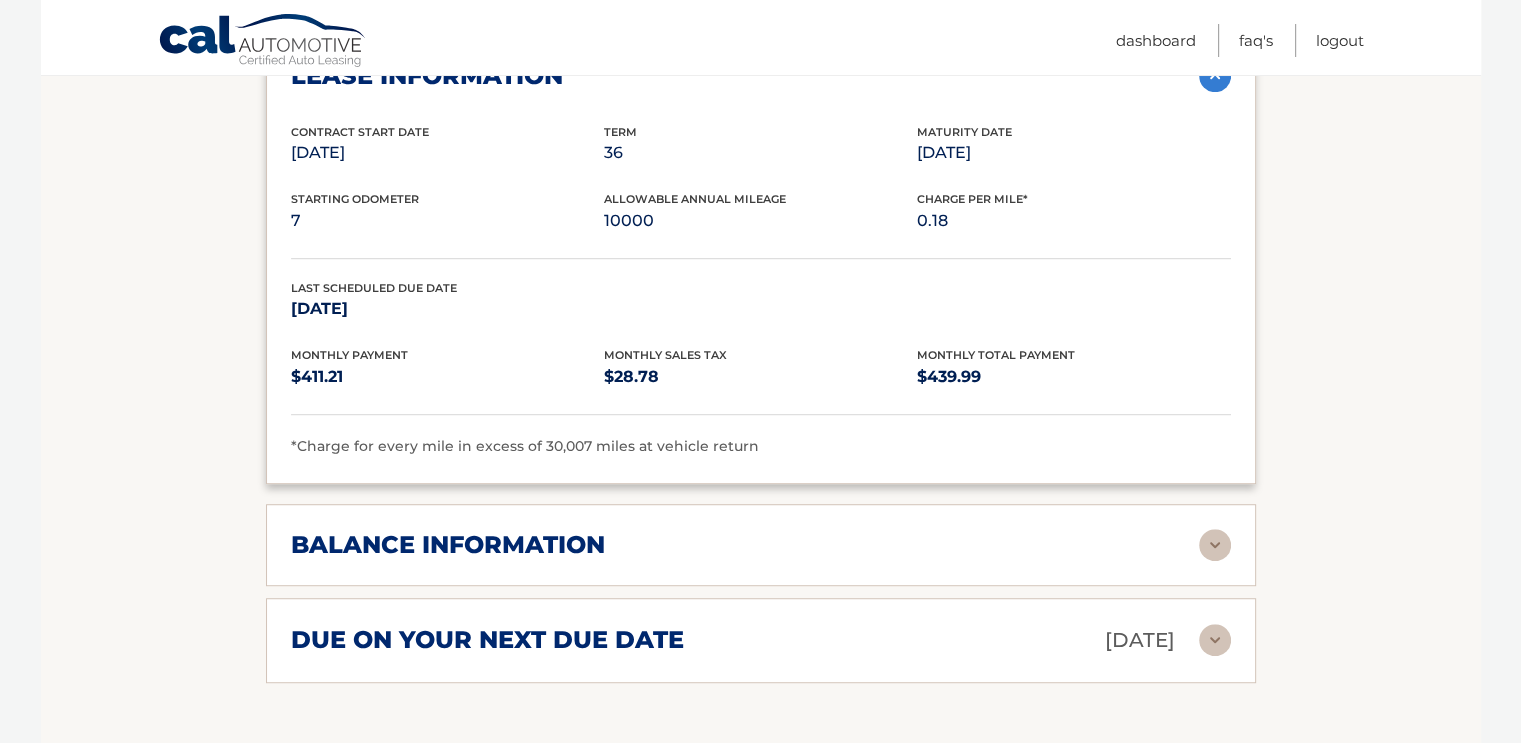 scroll, scrollTop: 1400, scrollLeft: 0, axis: vertical 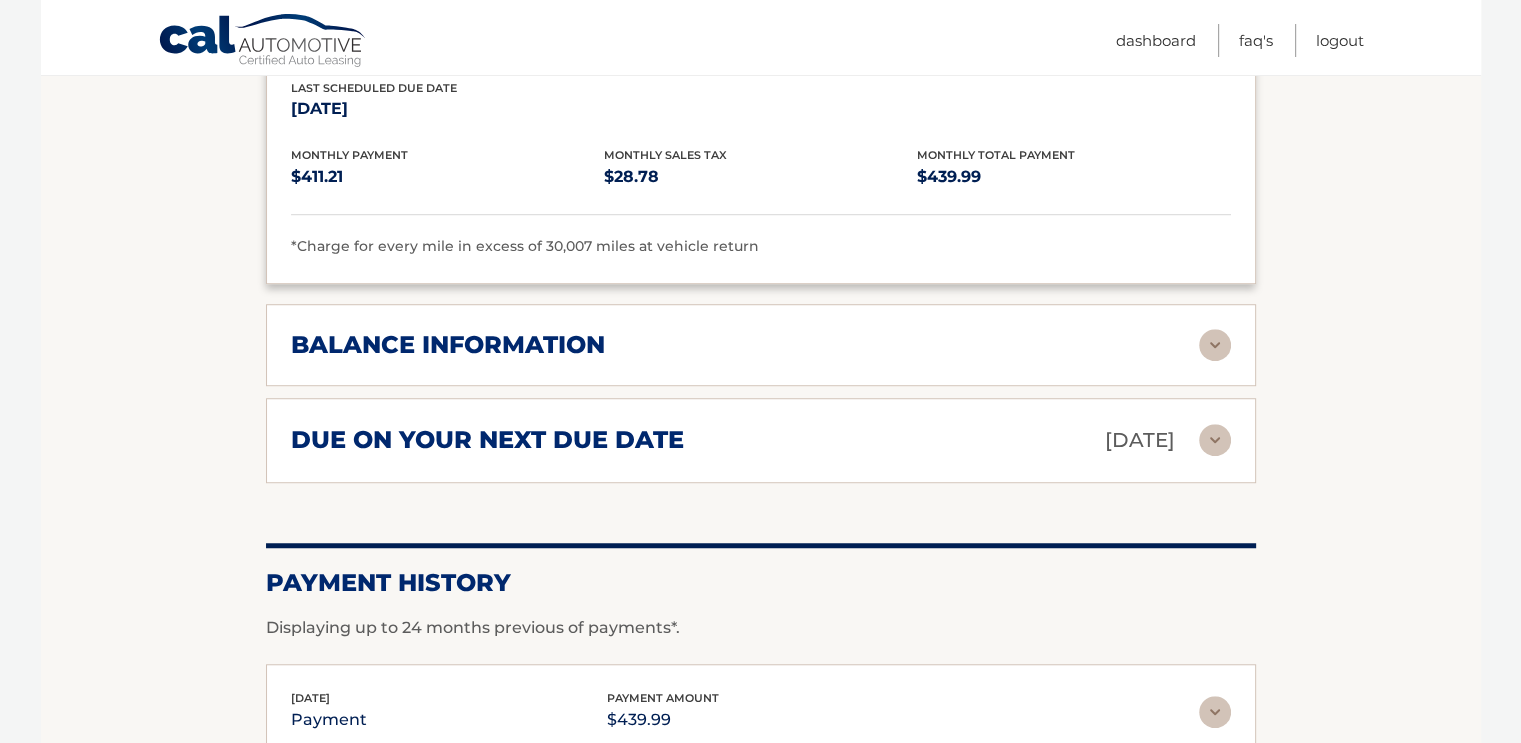click at bounding box center (1215, 440) 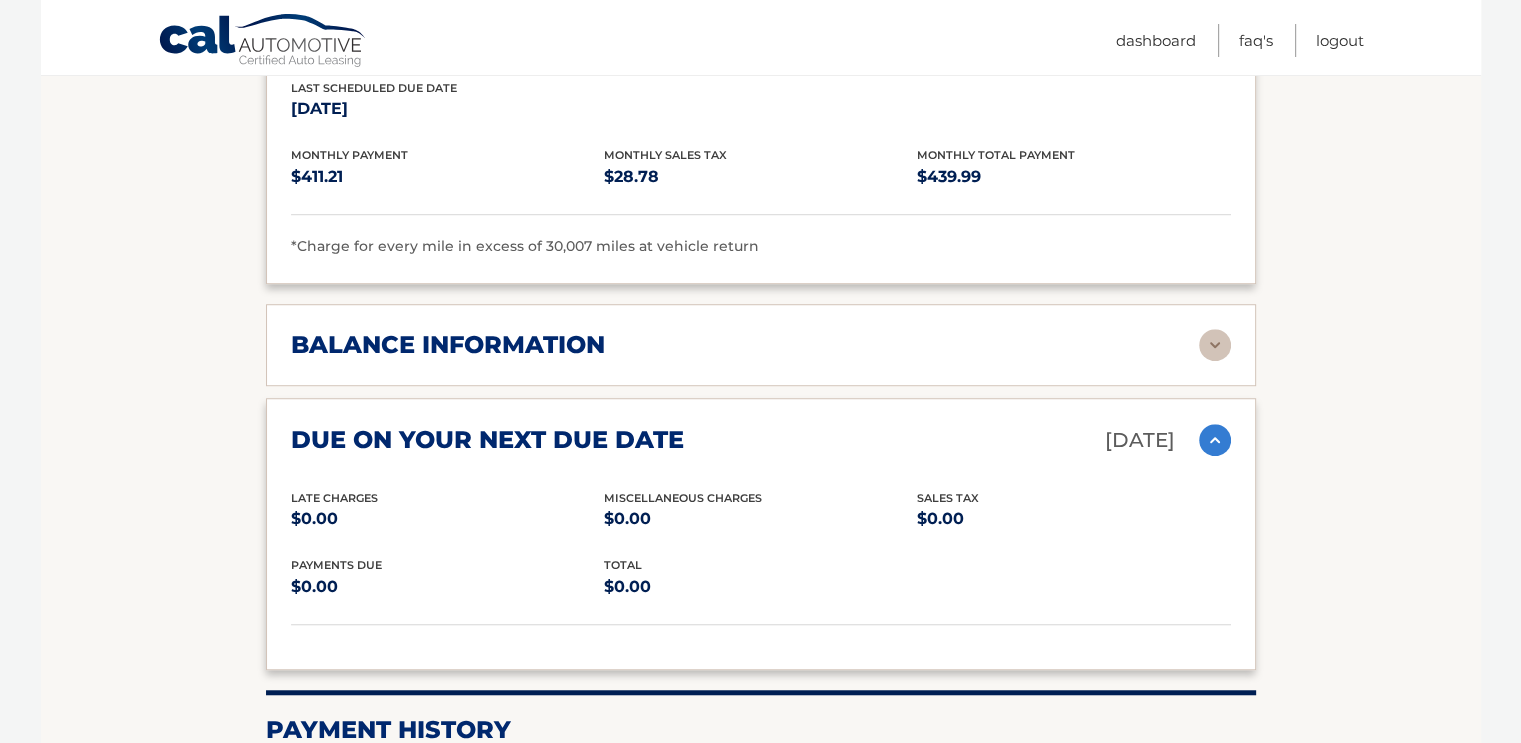 click at bounding box center (1215, 440) 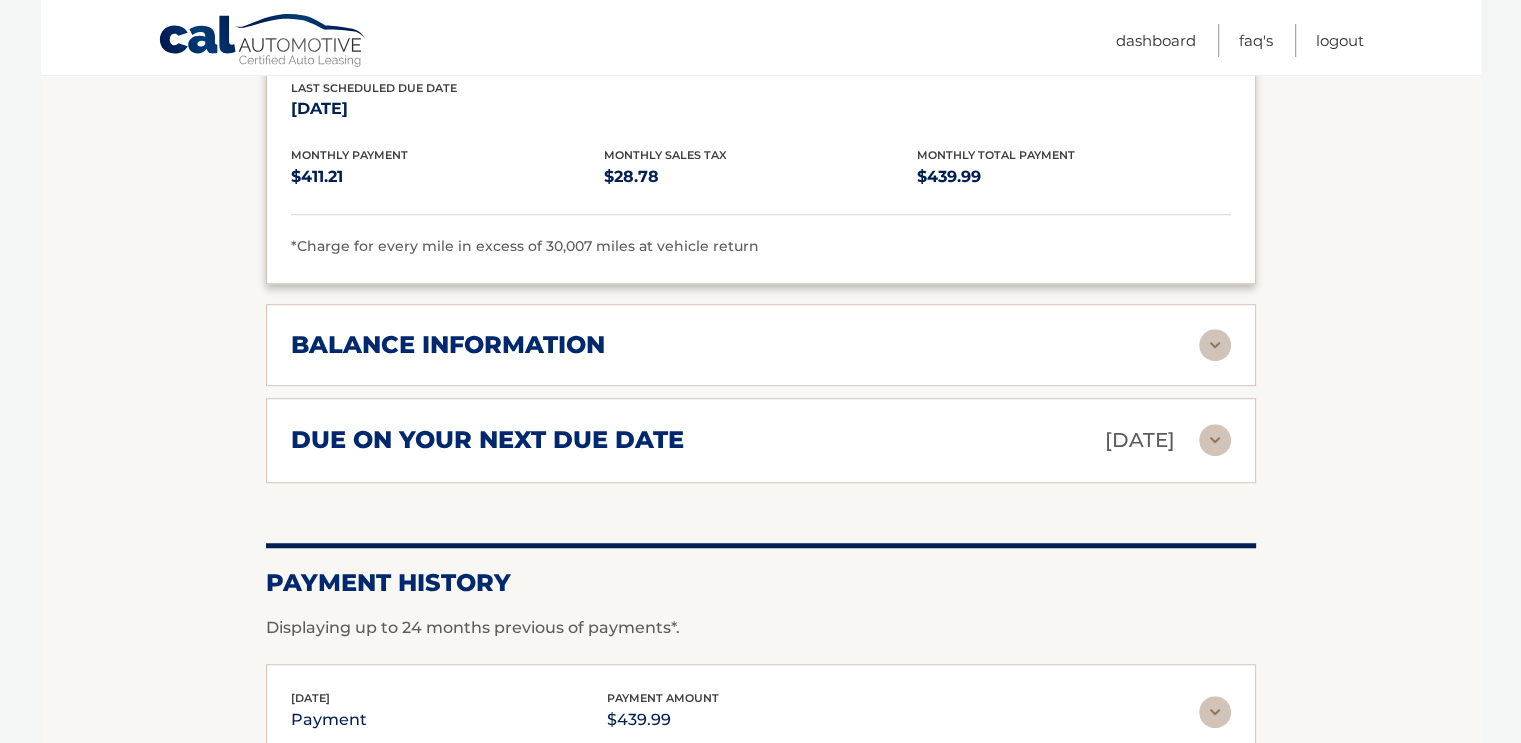 click at bounding box center [1215, 345] 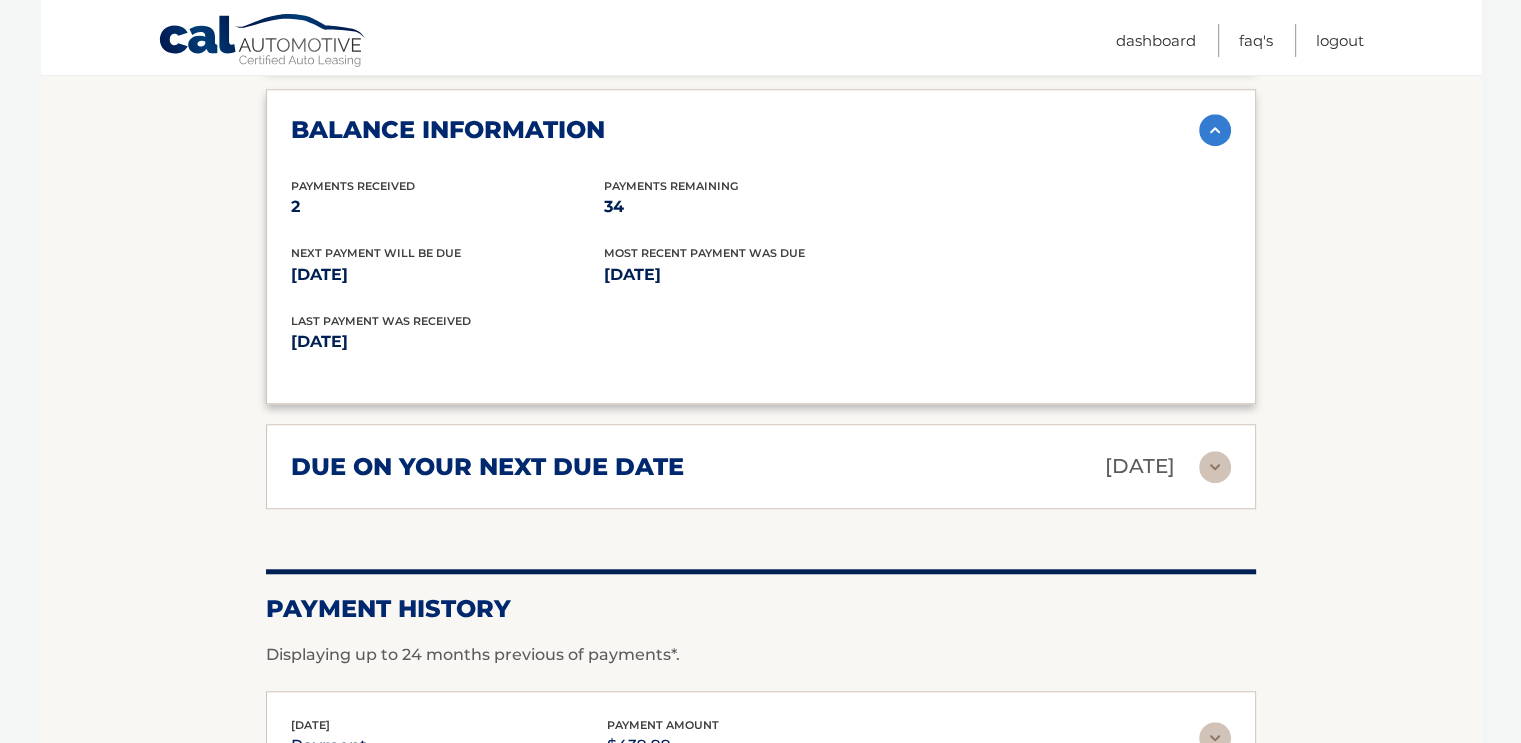 scroll, scrollTop: 1700, scrollLeft: 0, axis: vertical 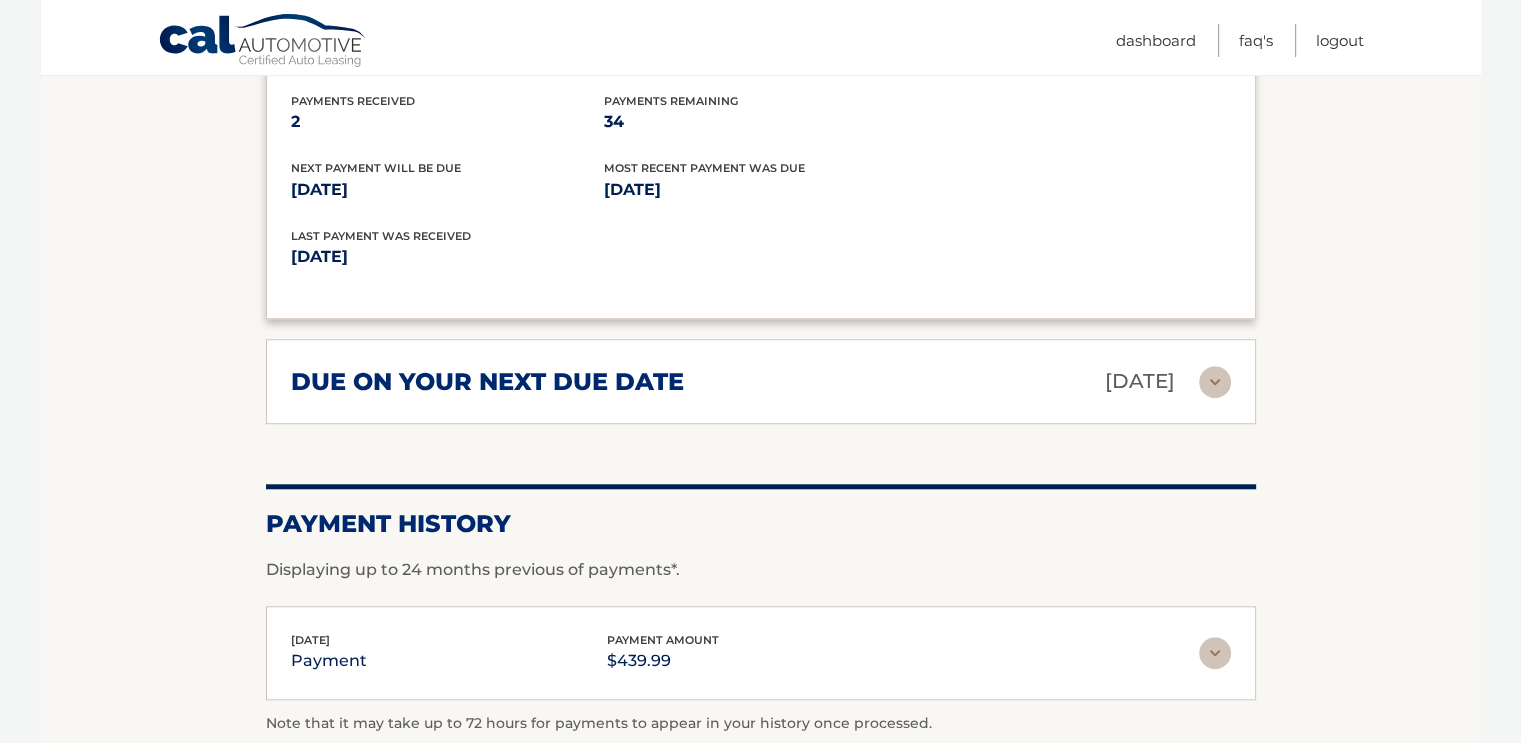 click at bounding box center [1215, 382] 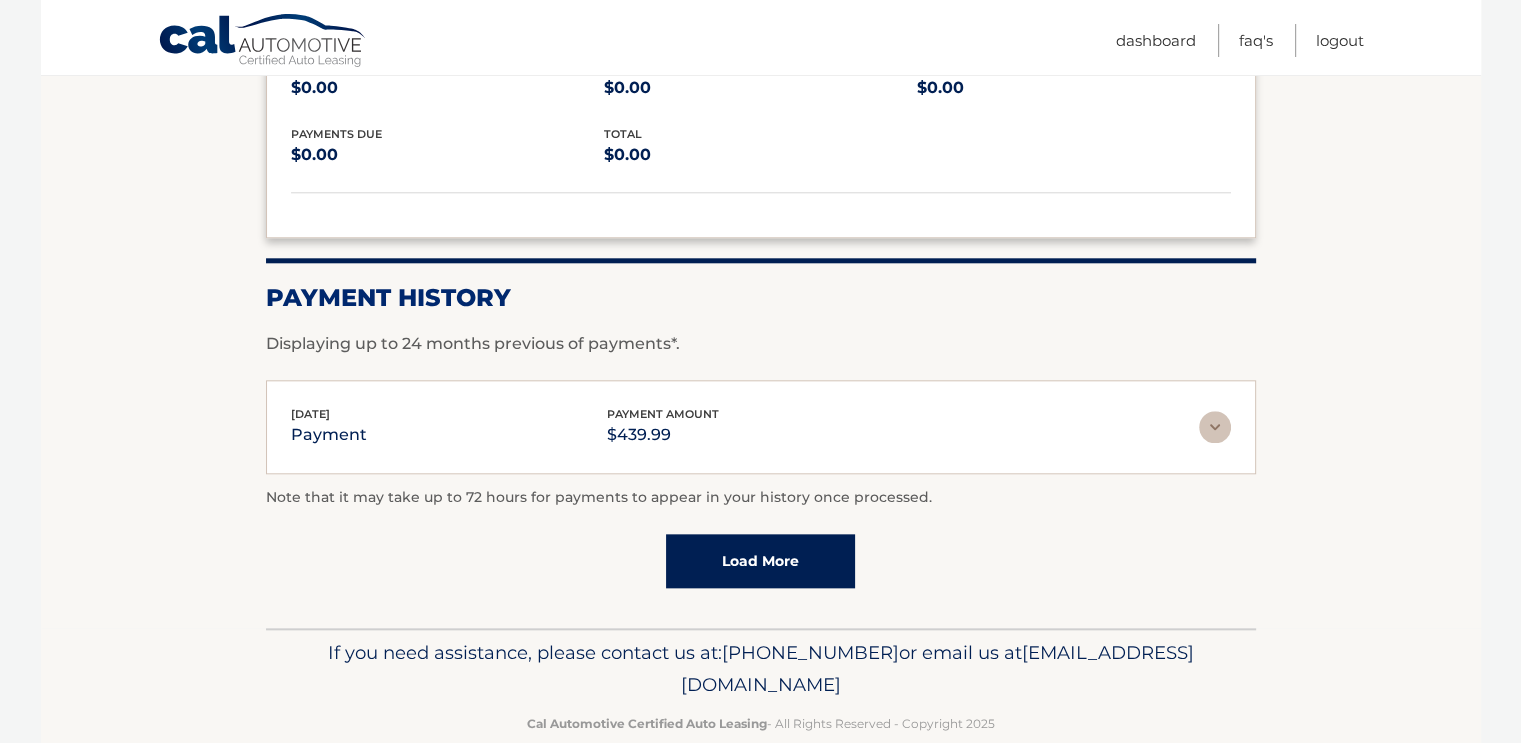scroll, scrollTop: 2100, scrollLeft: 0, axis: vertical 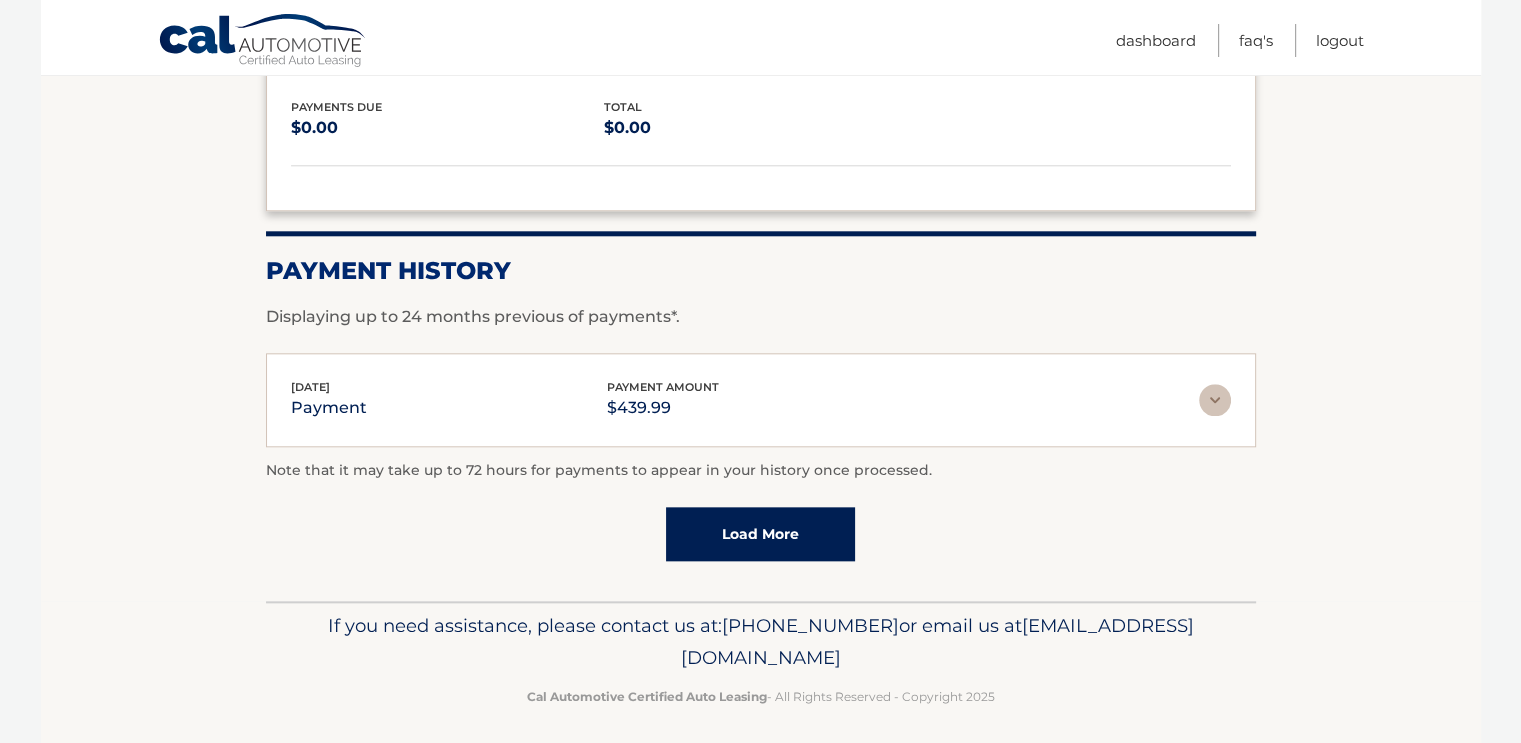 click at bounding box center [1215, 400] 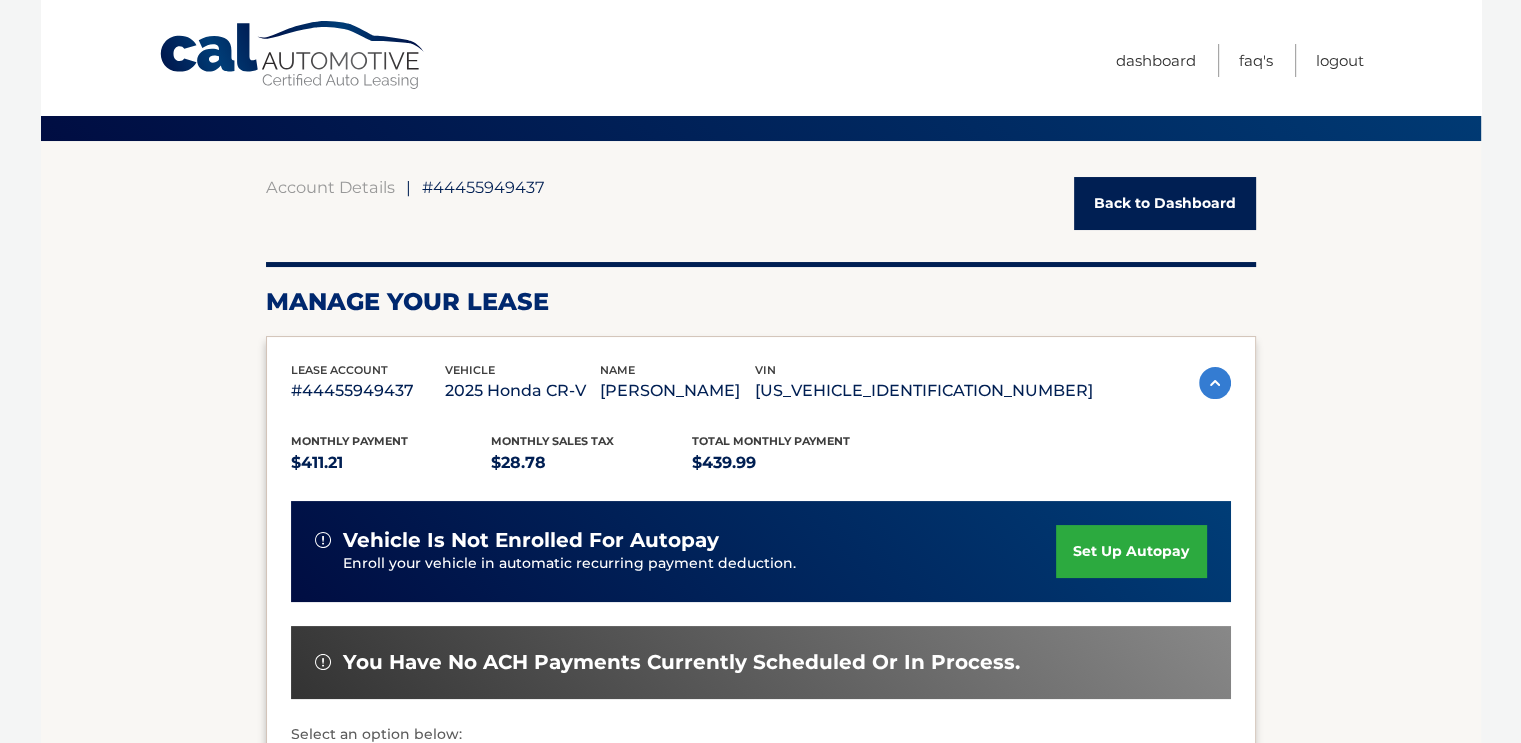 scroll, scrollTop: 0, scrollLeft: 0, axis: both 